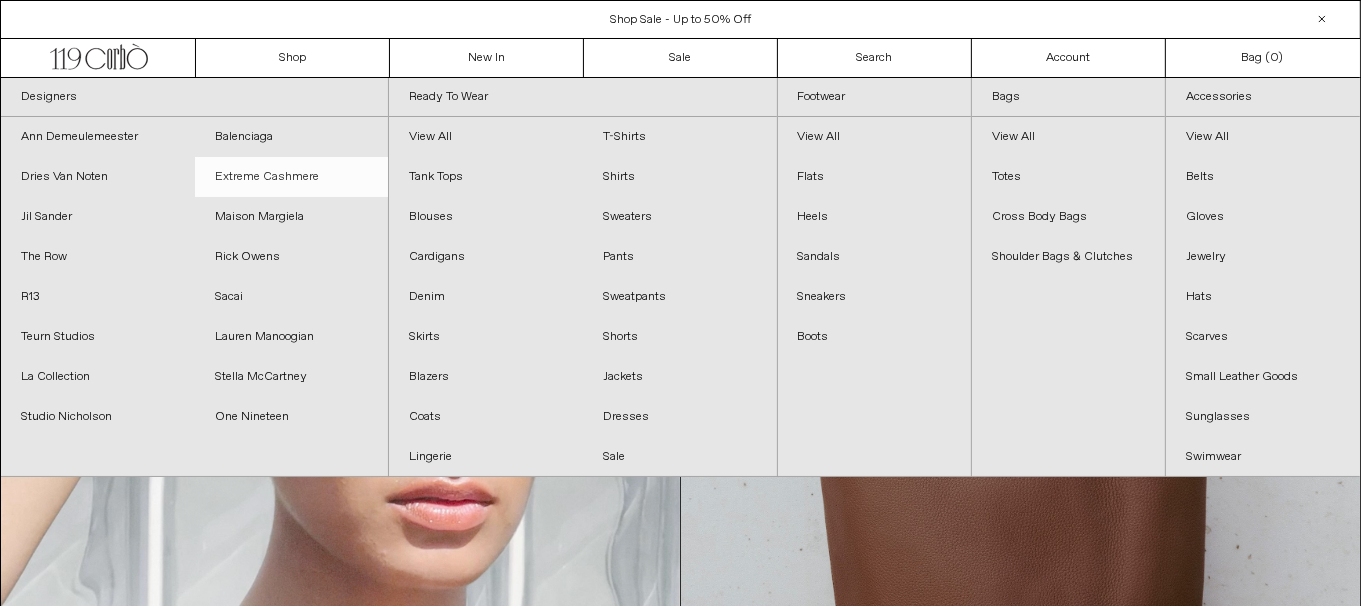 scroll, scrollTop: 0, scrollLeft: 0, axis: both 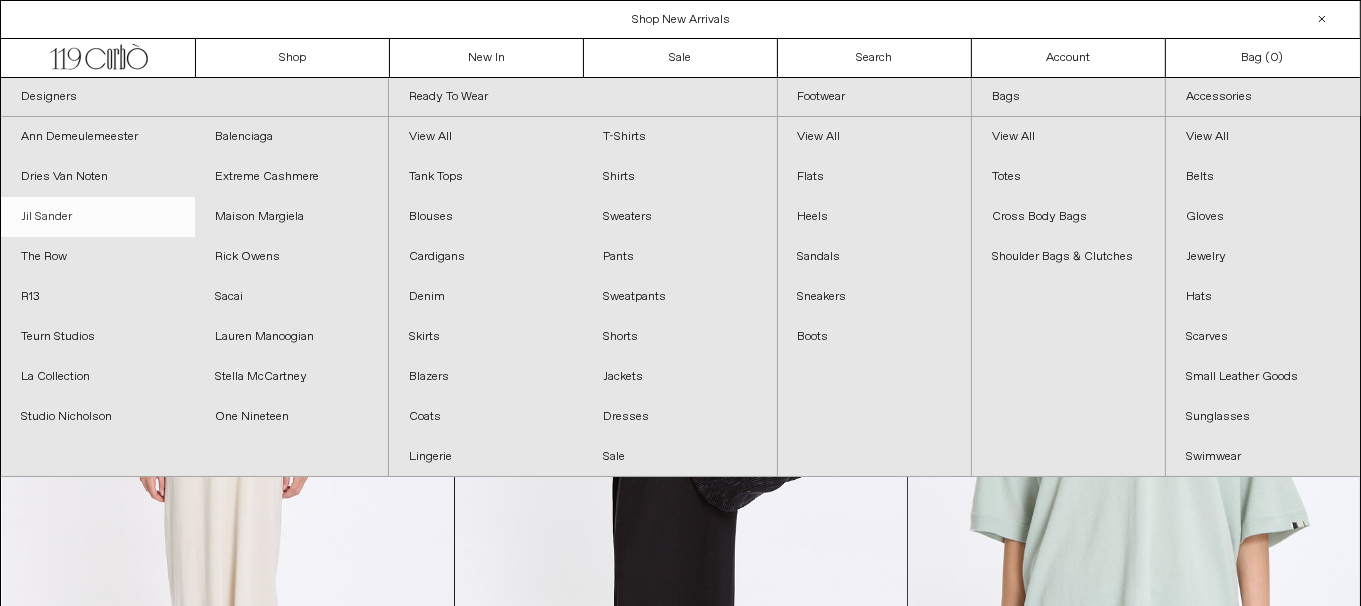 click on "Jil Sander" at bounding box center [98, 217] 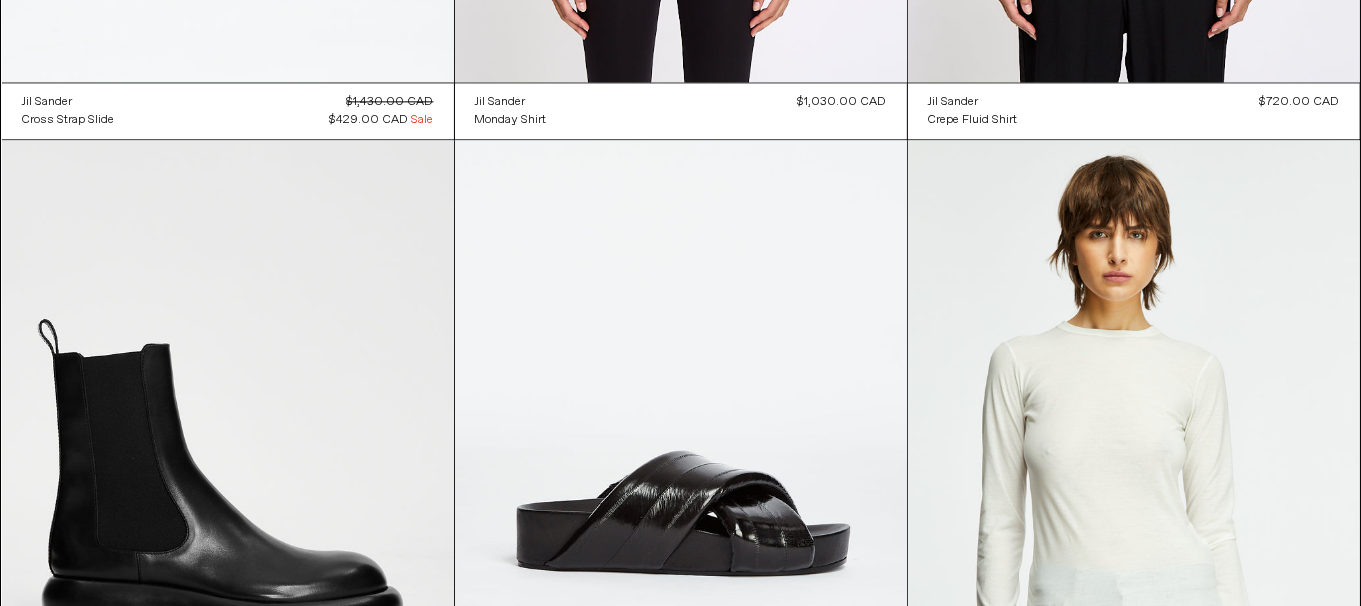 scroll, scrollTop: 4400, scrollLeft: 0, axis: vertical 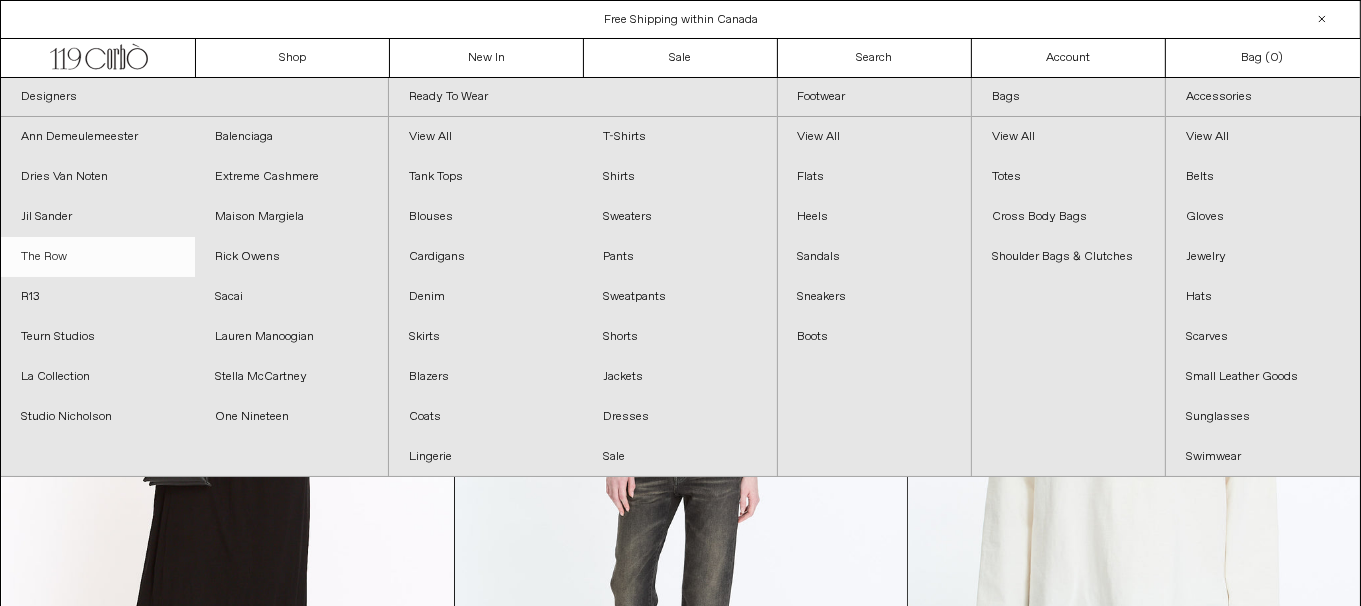 click on "The Row" at bounding box center (98, 257) 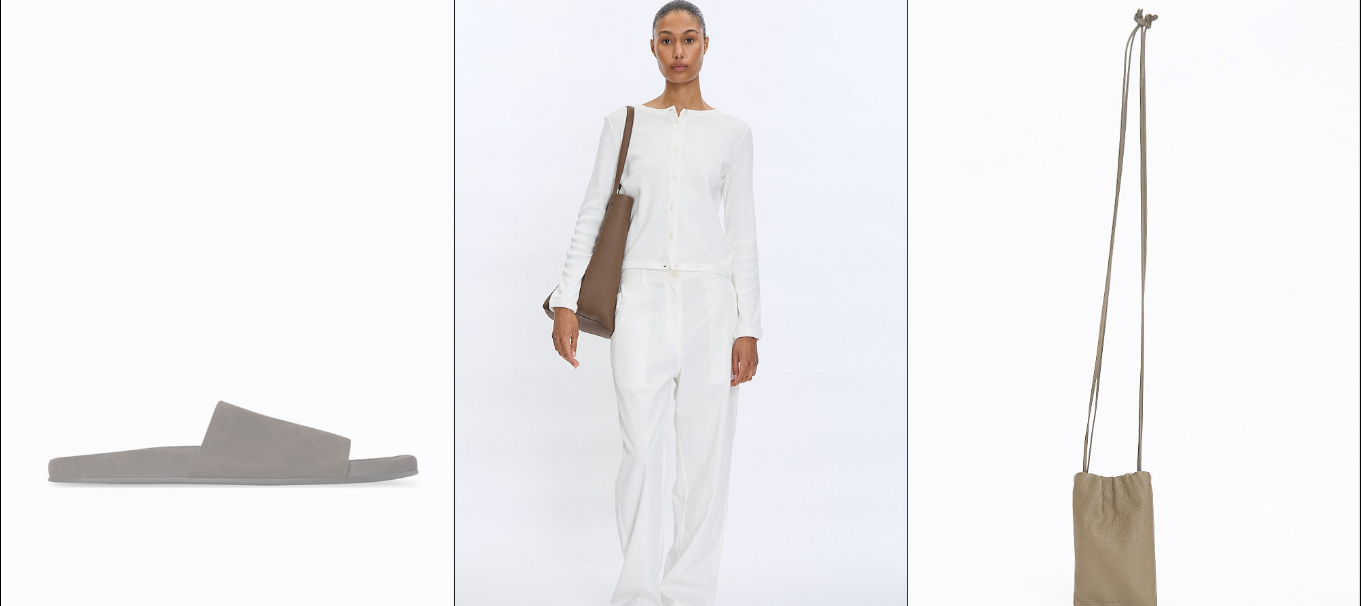scroll, scrollTop: 399, scrollLeft: 0, axis: vertical 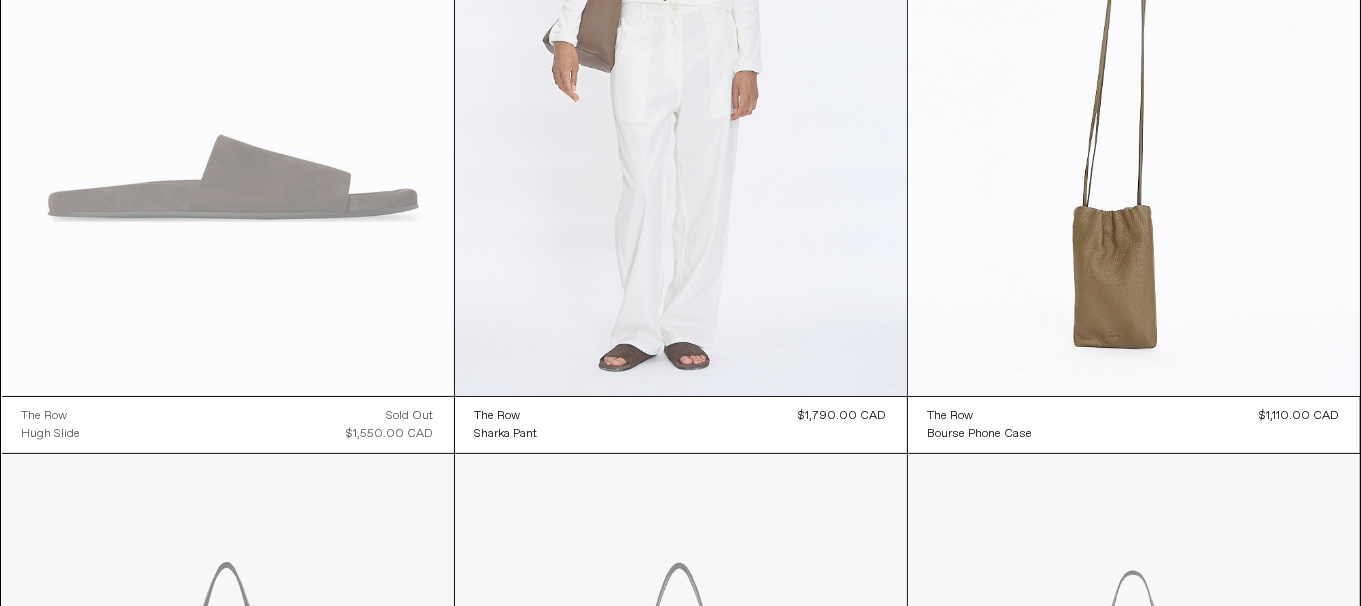 click at bounding box center (681, 57) 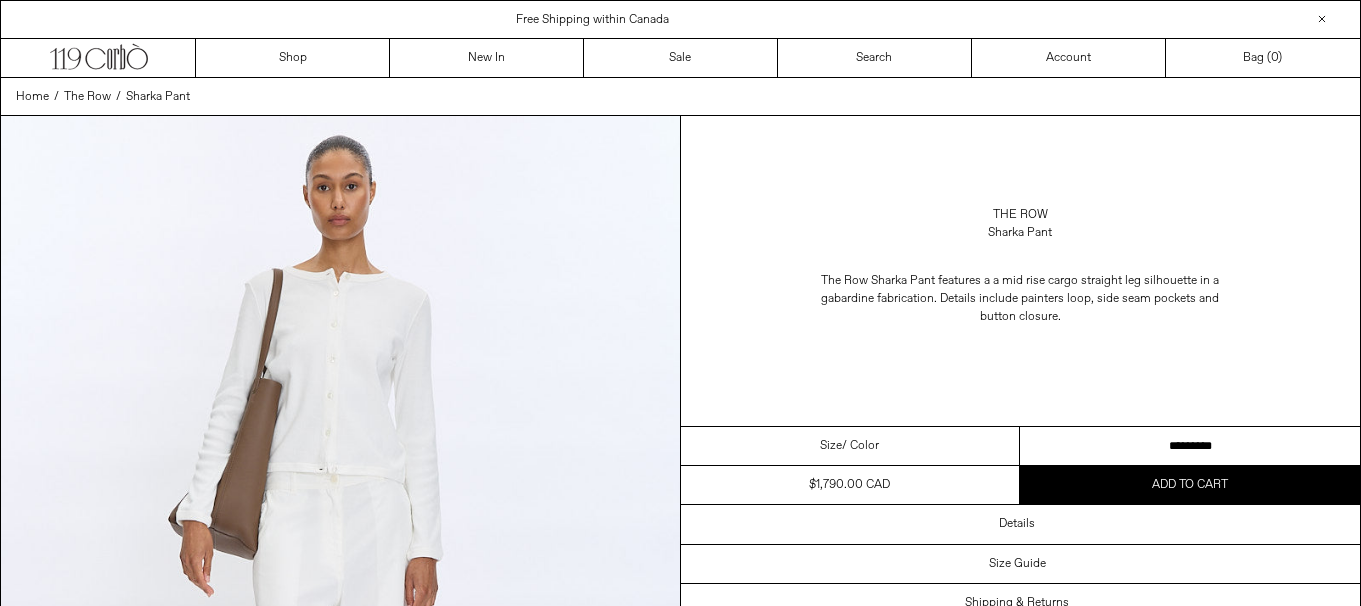 scroll, scrollTop: 0, scrollLeft: 0, axis: both 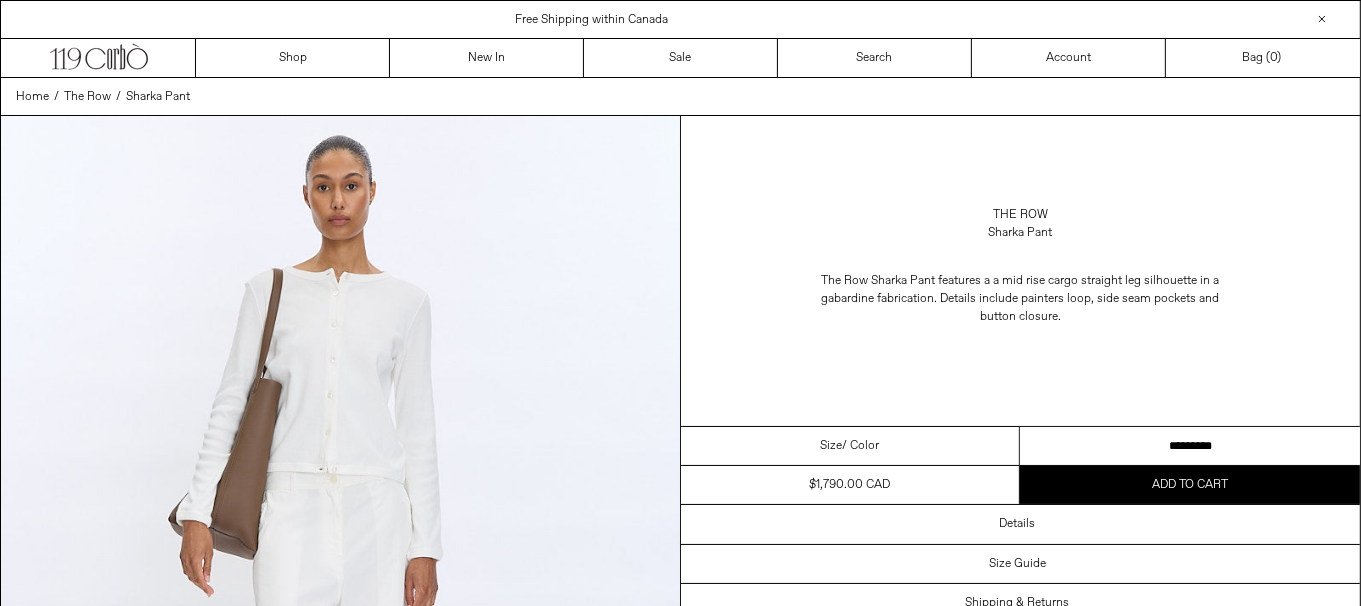 drag, startPoint x: 0, startPoint y: 0, endPoint x: 1222, endPoint y: 437, distance: 1297.7877 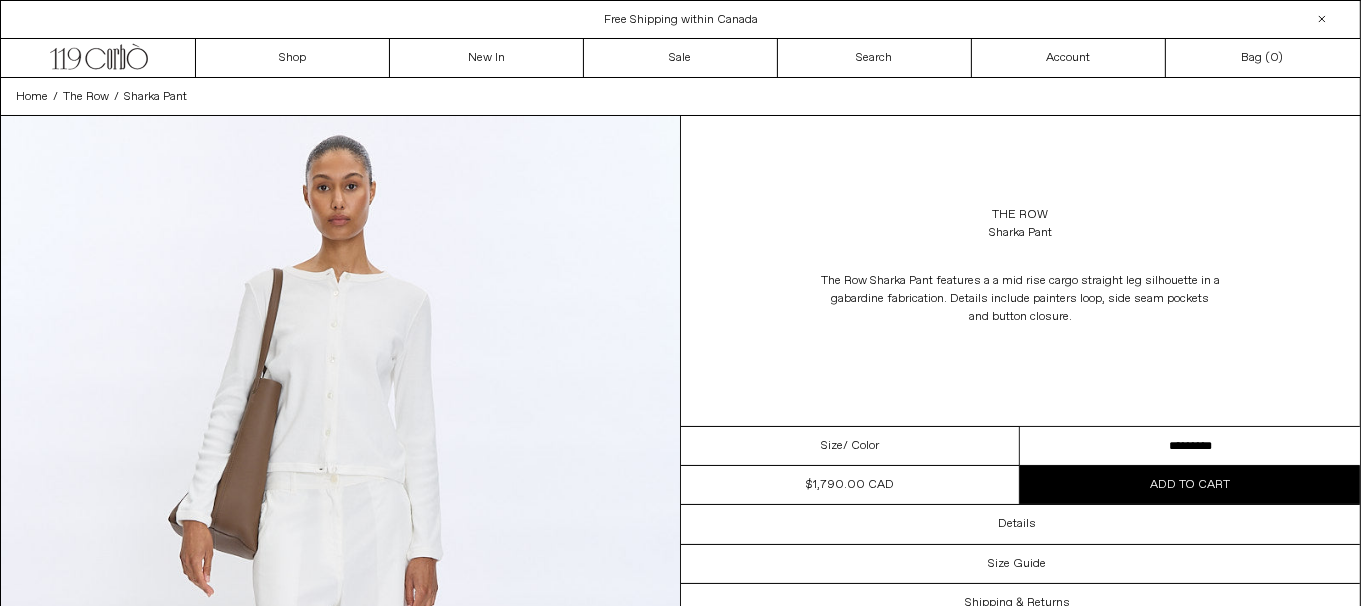 scroll, scrollTop: 0, scrollLeft: 0, axis: both 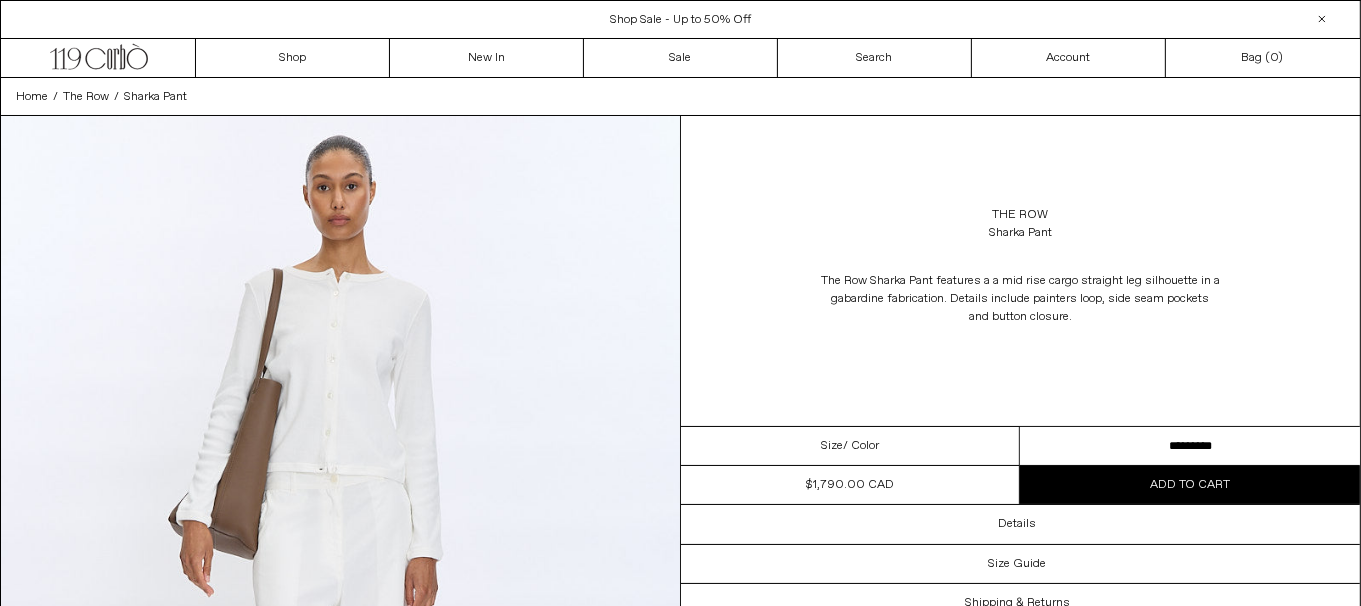 click on "**********" at bounding box center [1190, 446] 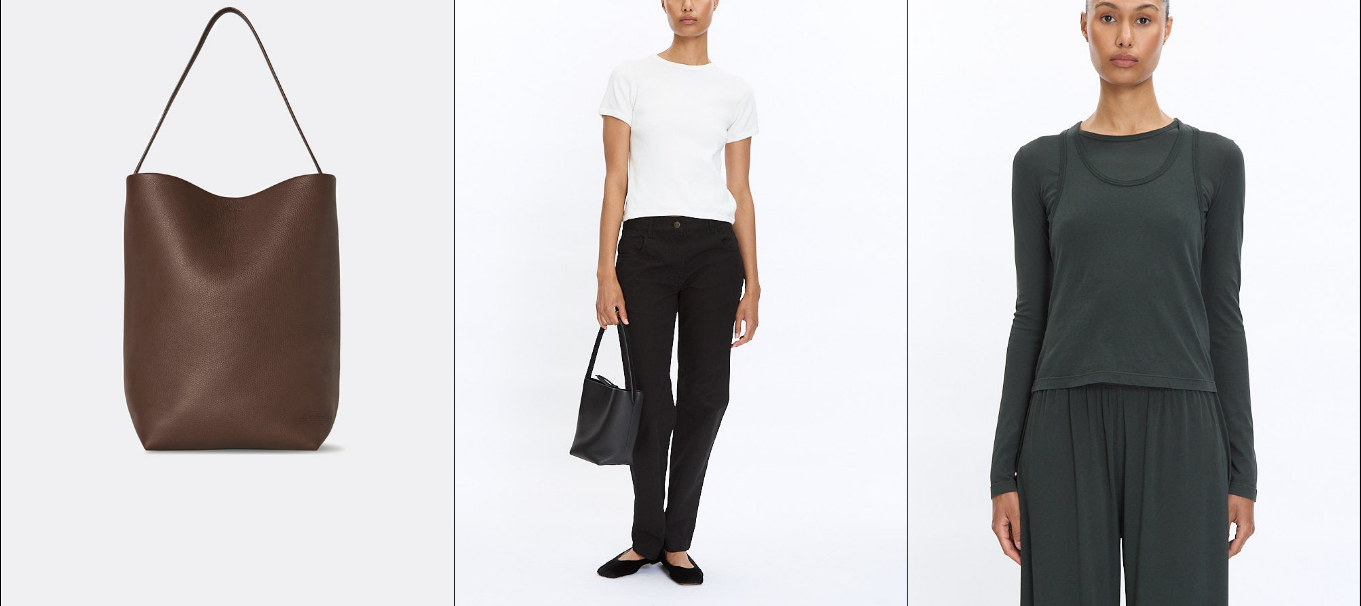 scroll, scrollTop: 1700, scrollLeft: 0, axis: vertical 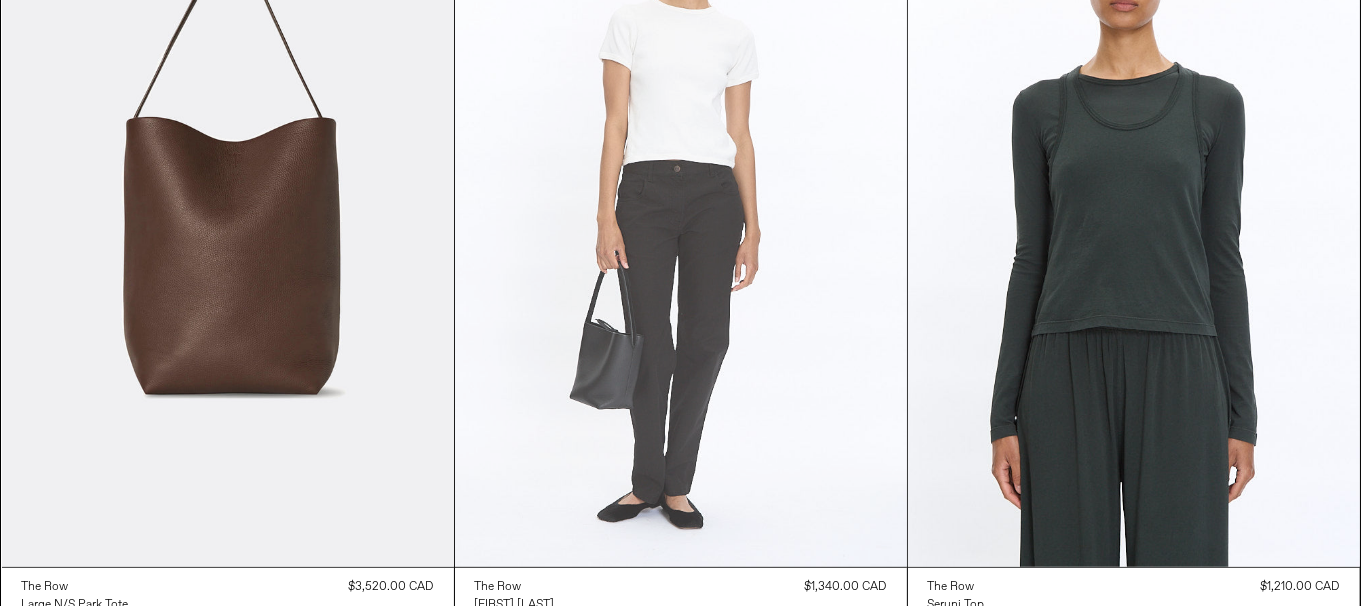 click at bounding box center [681, 228] 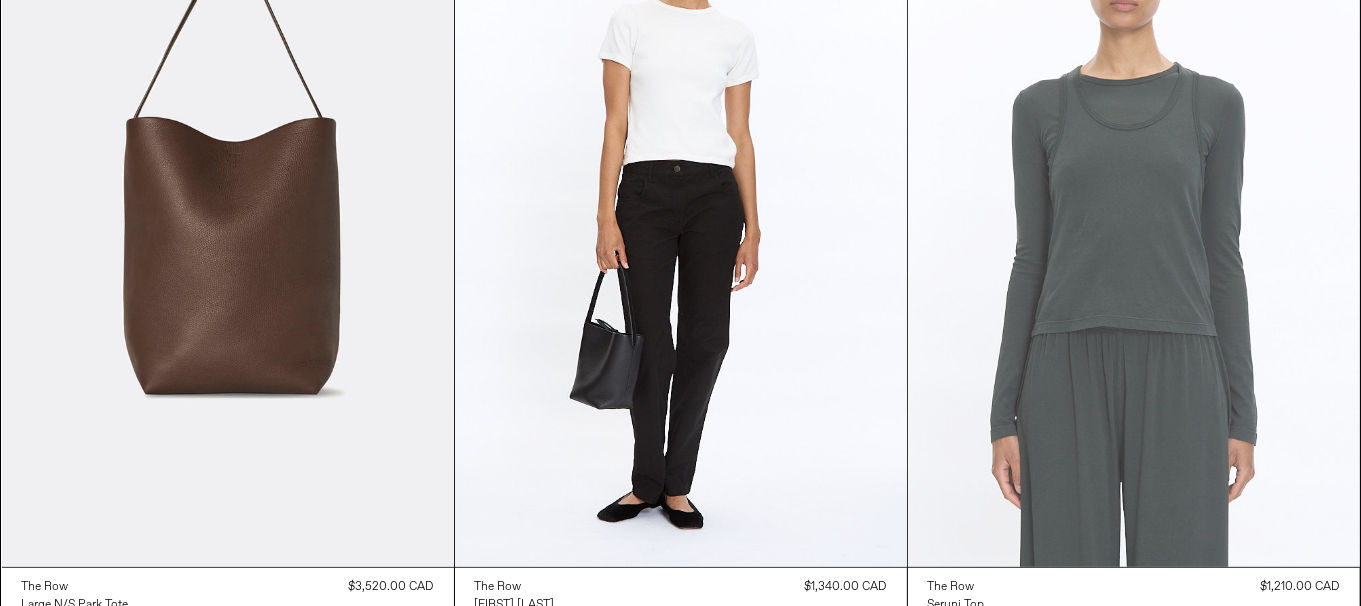 click at bounding box center (1134, 228) 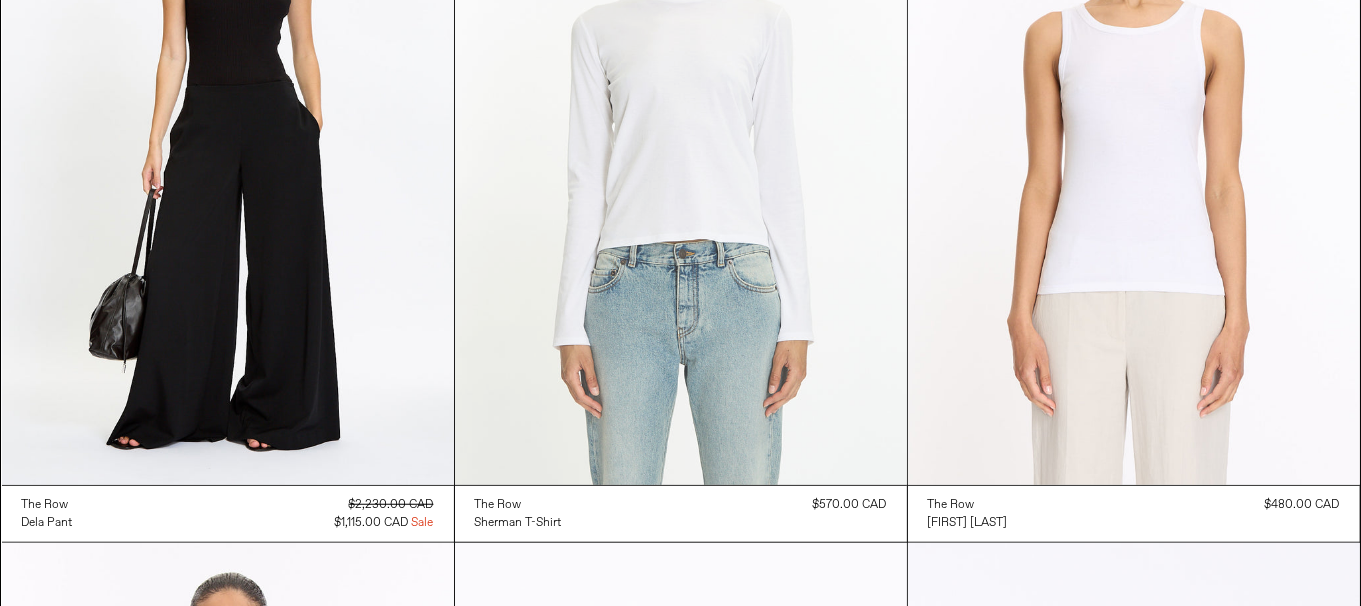 scroll, scrollTop: 22385, scrollLeft: 0, axis: vertical 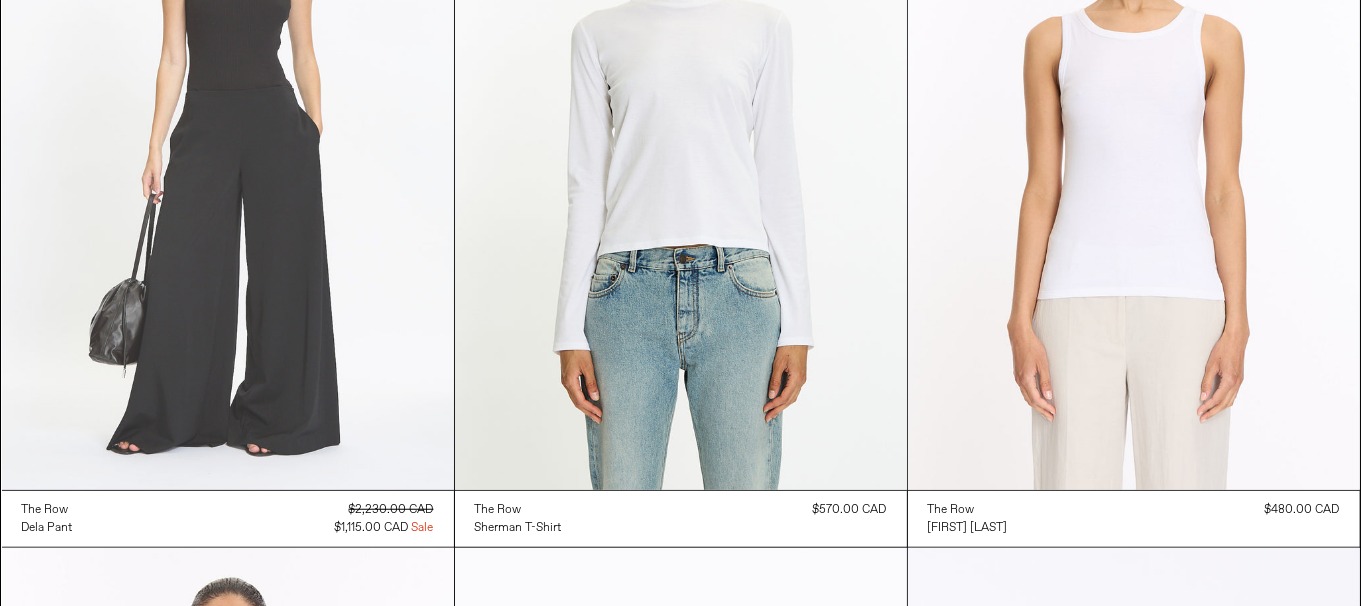 click at bounding box center (228, 151) 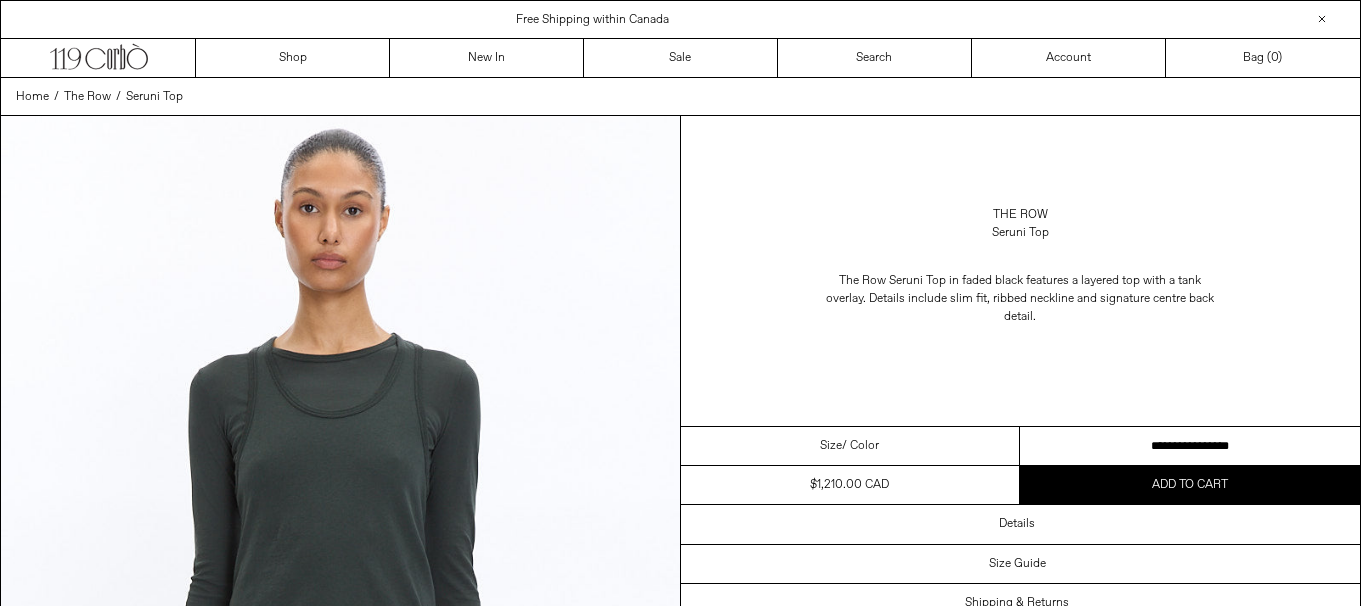scroll, scrollTop: 0, scrollLeft: 0, axis: both 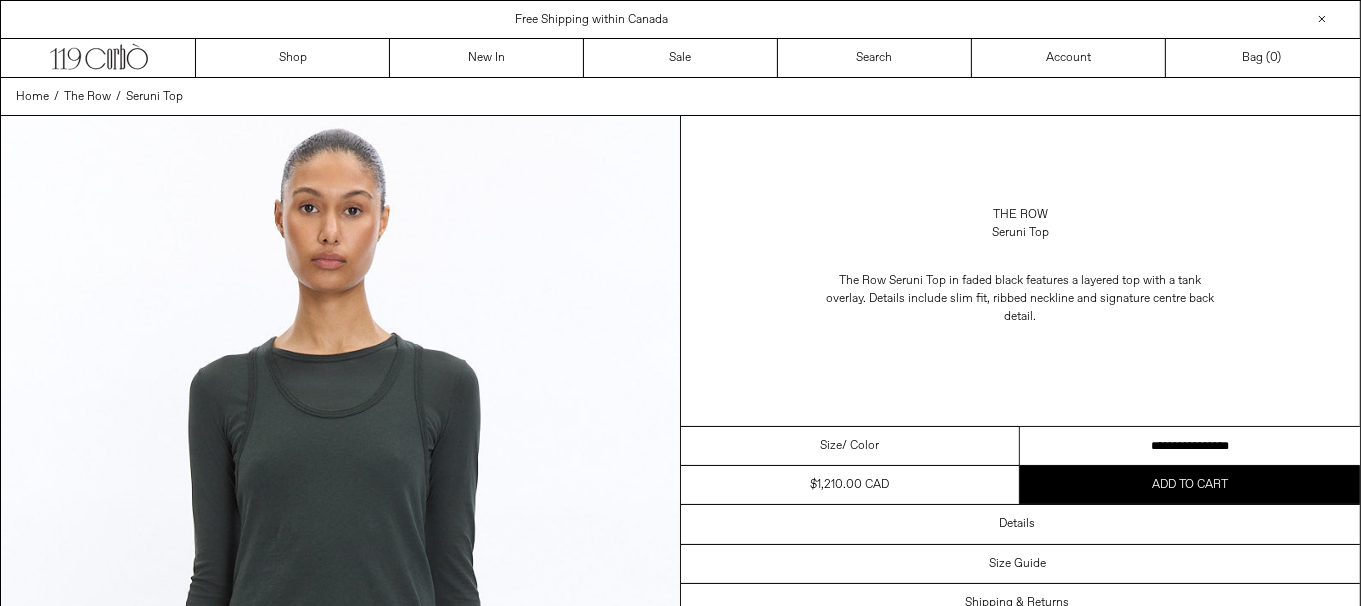 drag, startPoint x: 1161, startPoint y: 444, endPoint x: 1157, endPoint y: 316, distance: 128.06248 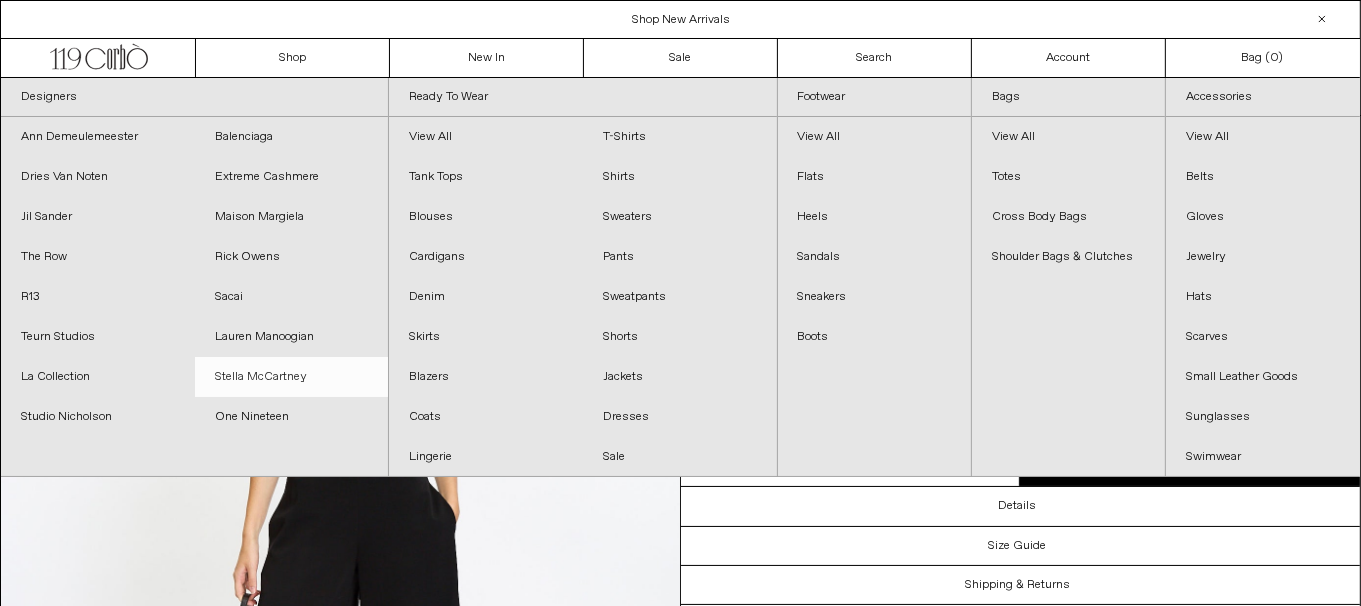 scroll, scrollTop: 0, scrollLeft: 0, axis: both 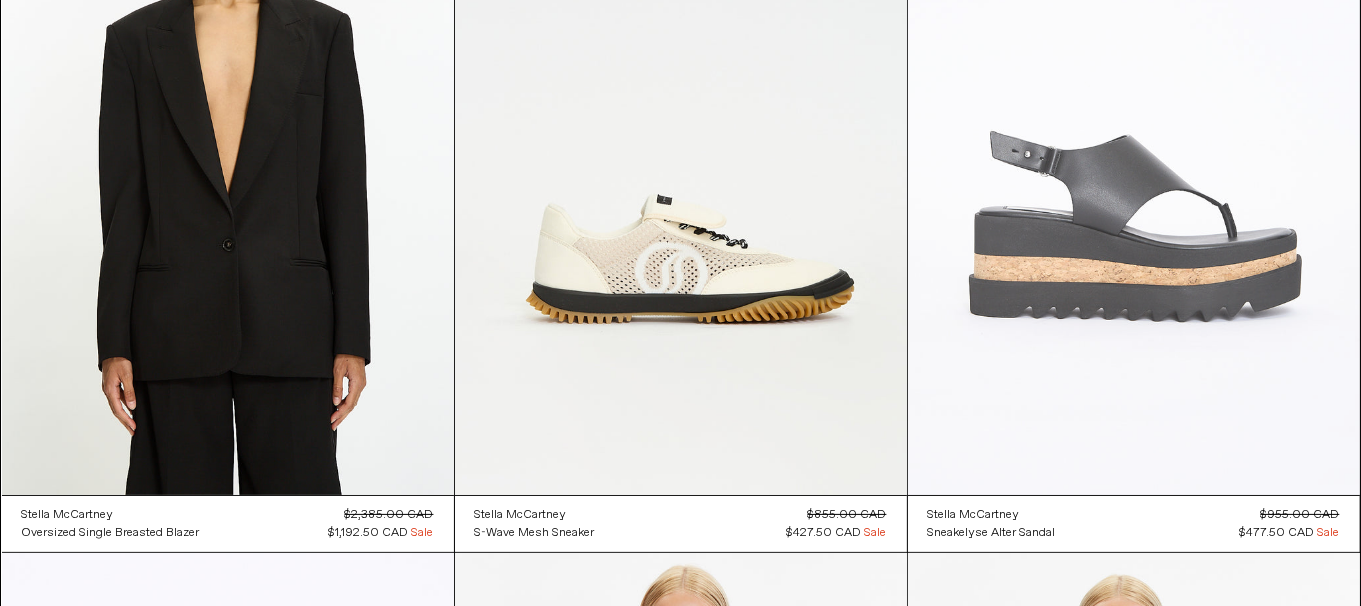 click at bounding box center [1134, 156] 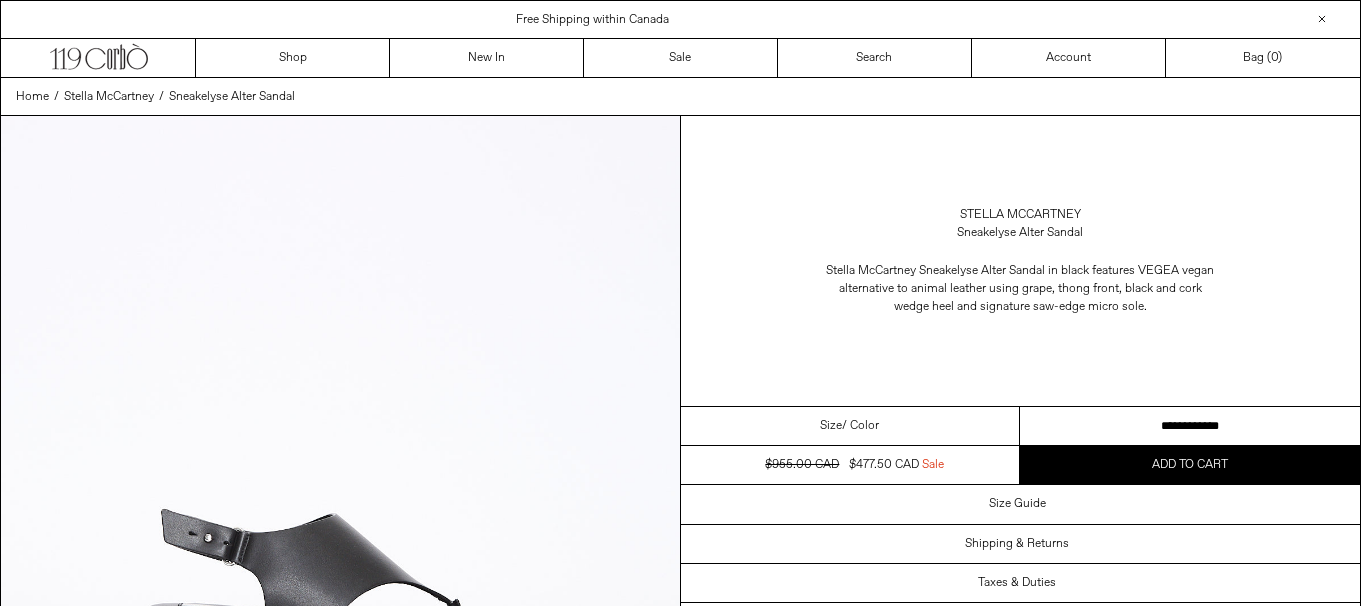 scroll, scrollTop: 0, scrollLeft: 0, axis: both 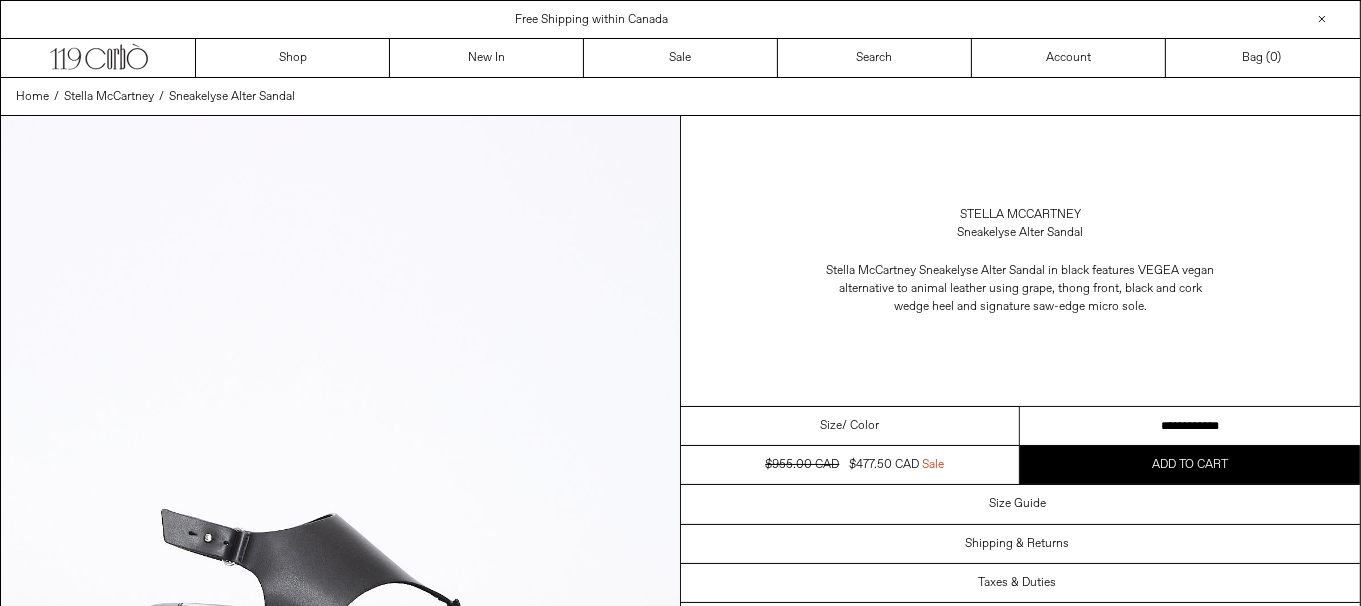 click on "**********" at bounding box center [1190, 426] 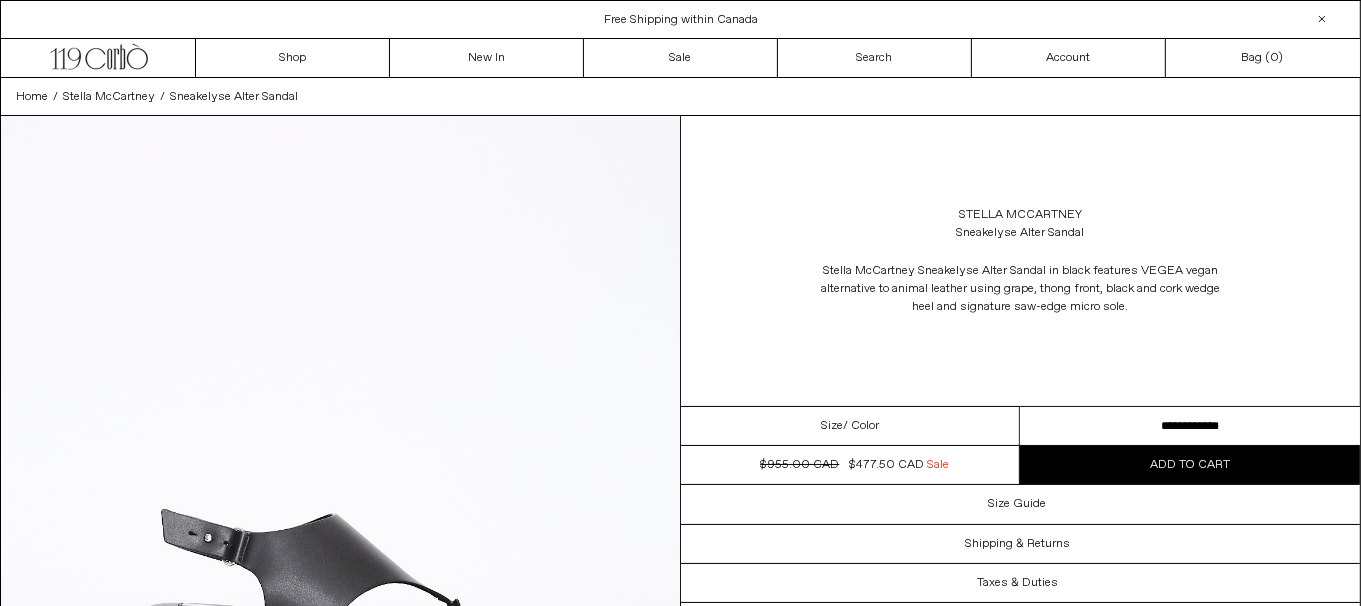scroll, scrollTop: 0, scrollLeft: 0, axis: both 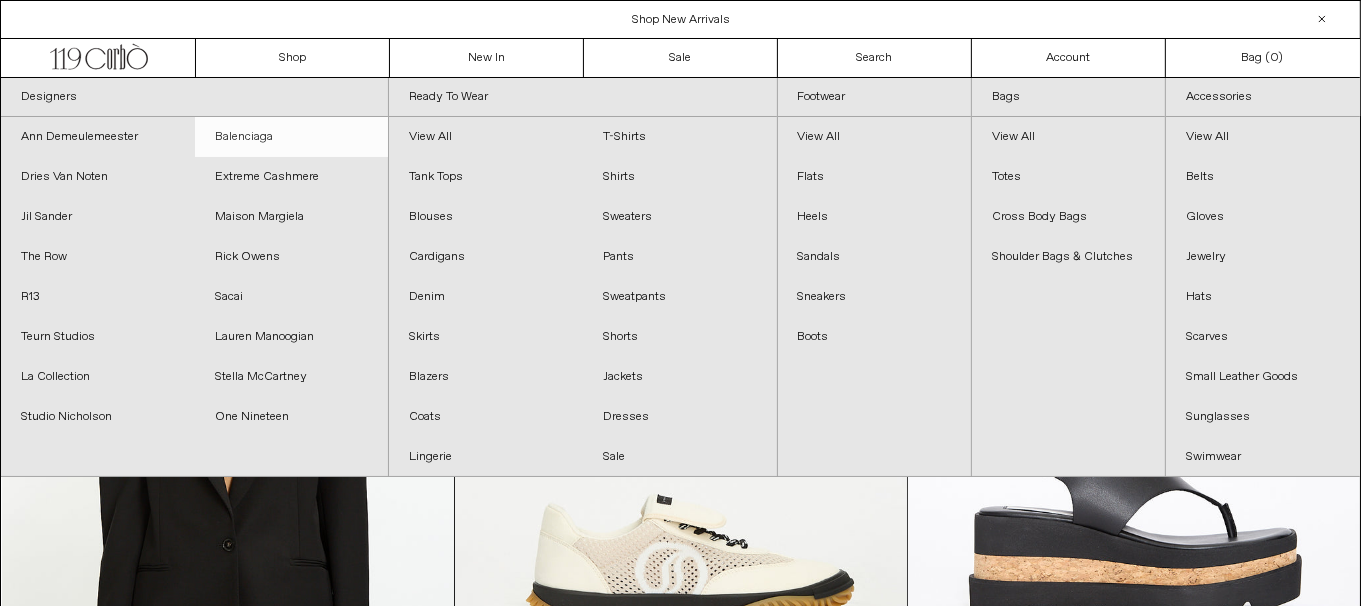 click on "Balenciaga" at bounding box center [292, 137] 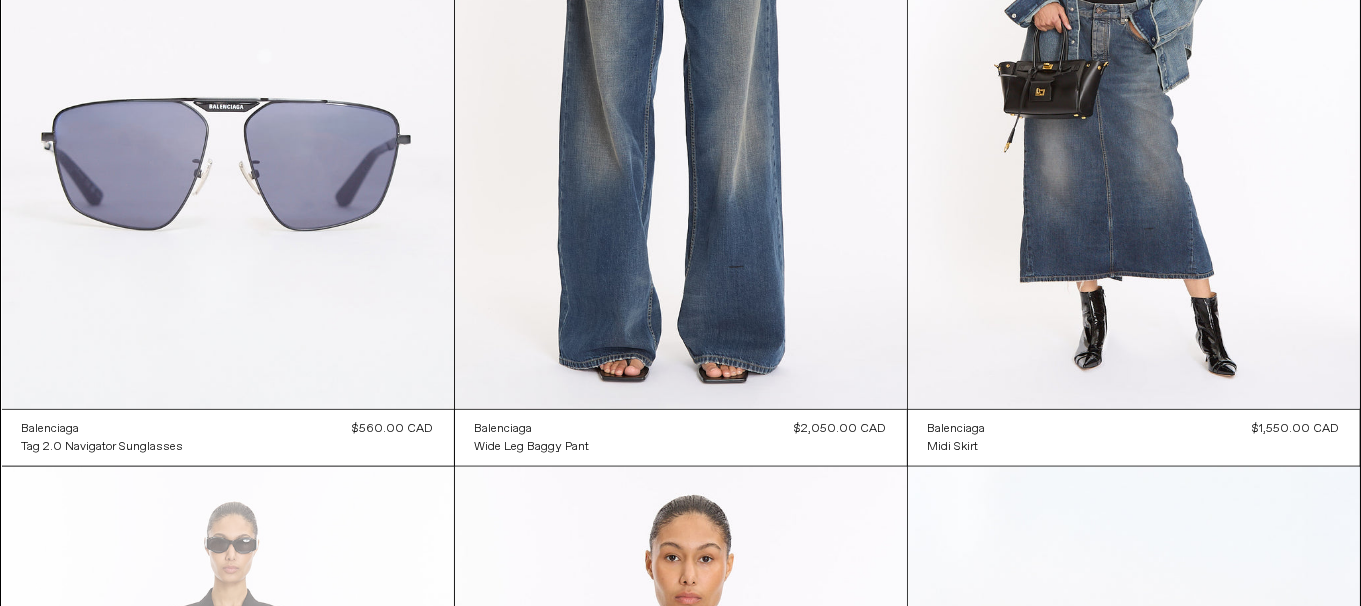 scroll, scrollTop: 2099, scrollLeft: 0, axis: vertical 